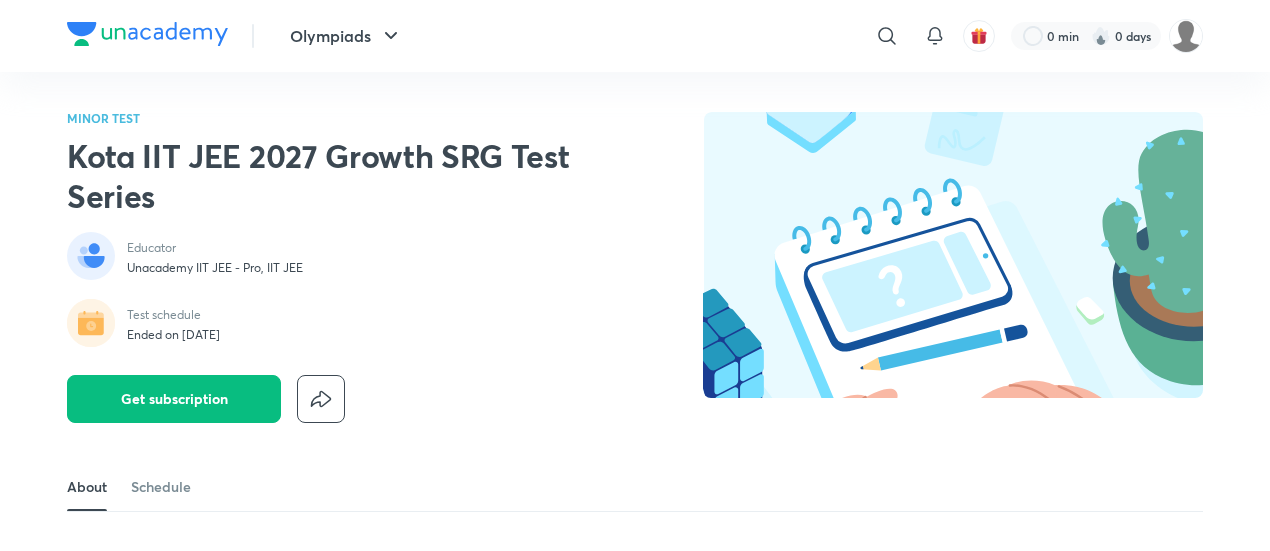 scroll, scrollTop: 0, scrollLeft: 0, axis: both 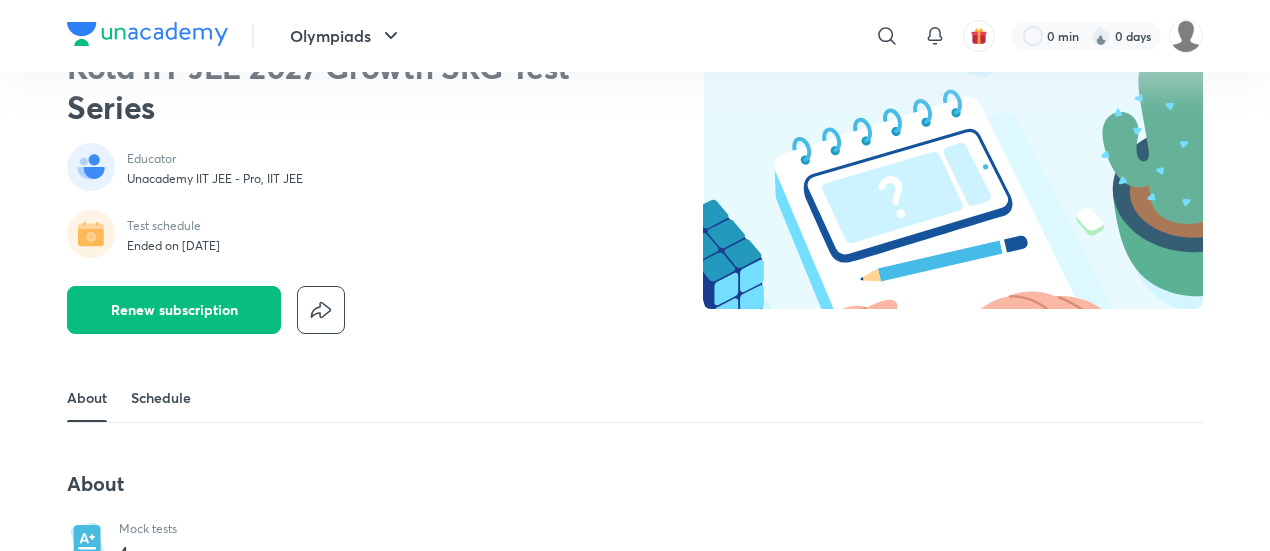 click on "Schedule" at bounding box center [161, 398] 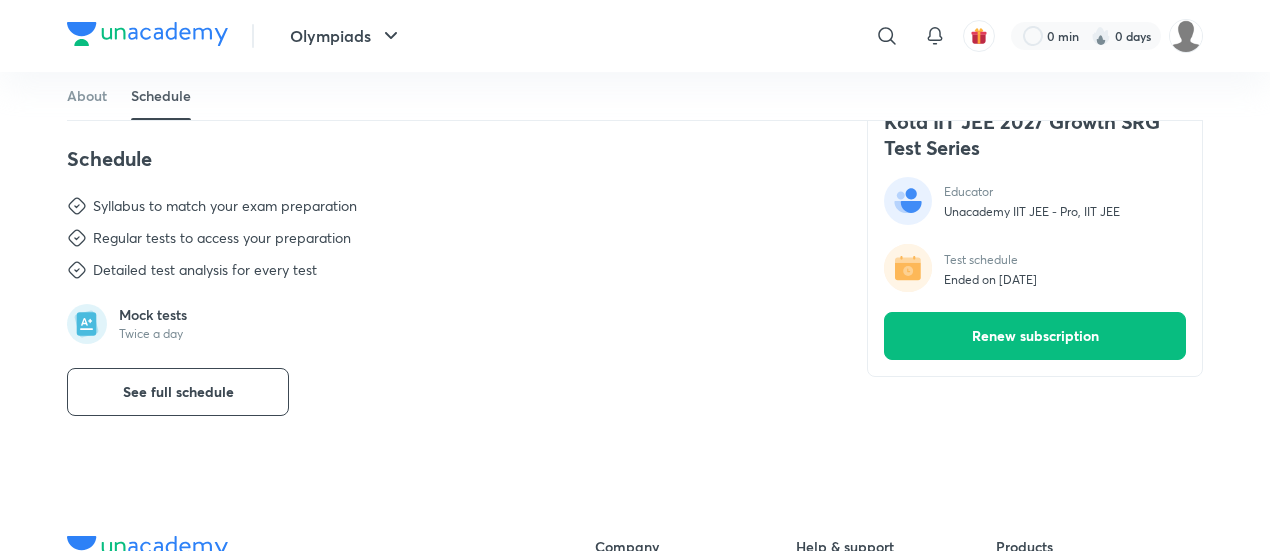 scroll, scrollTop: 698, scrollLeft: 0, axis: vertical 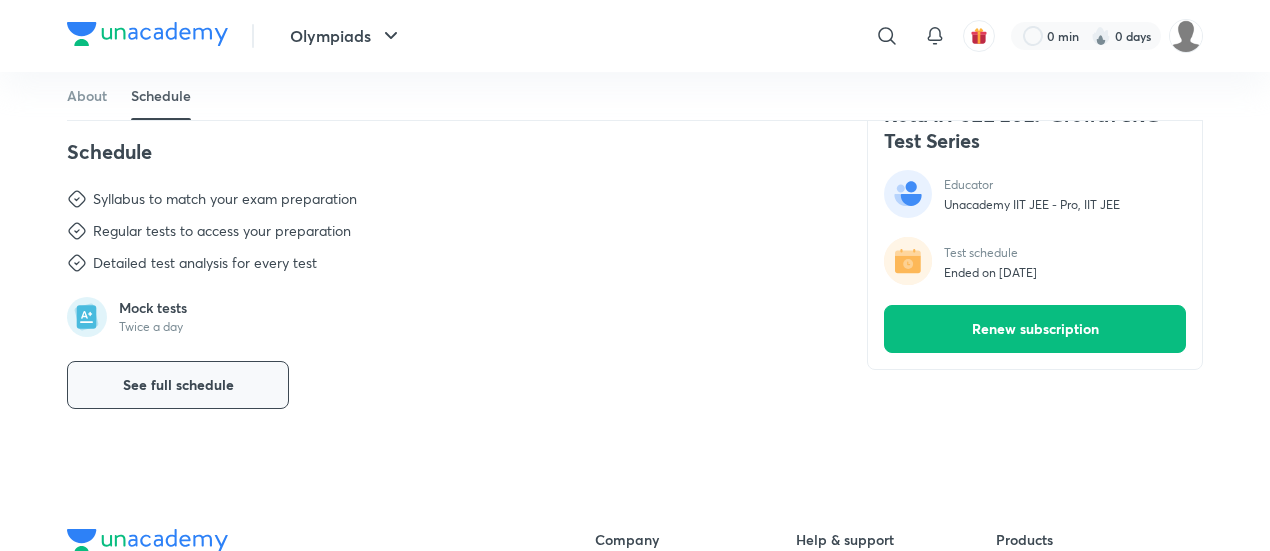 click on "See full schedule" at bounding box center (178, 385) 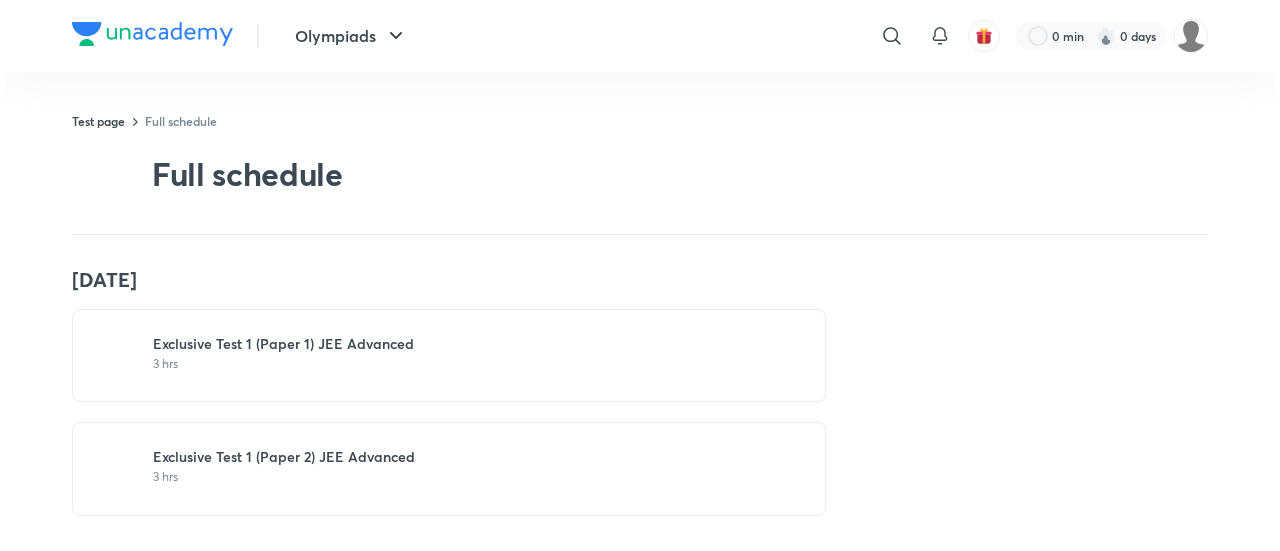scroll, scrollTop: 0, scrollLeft: 0, axis: both 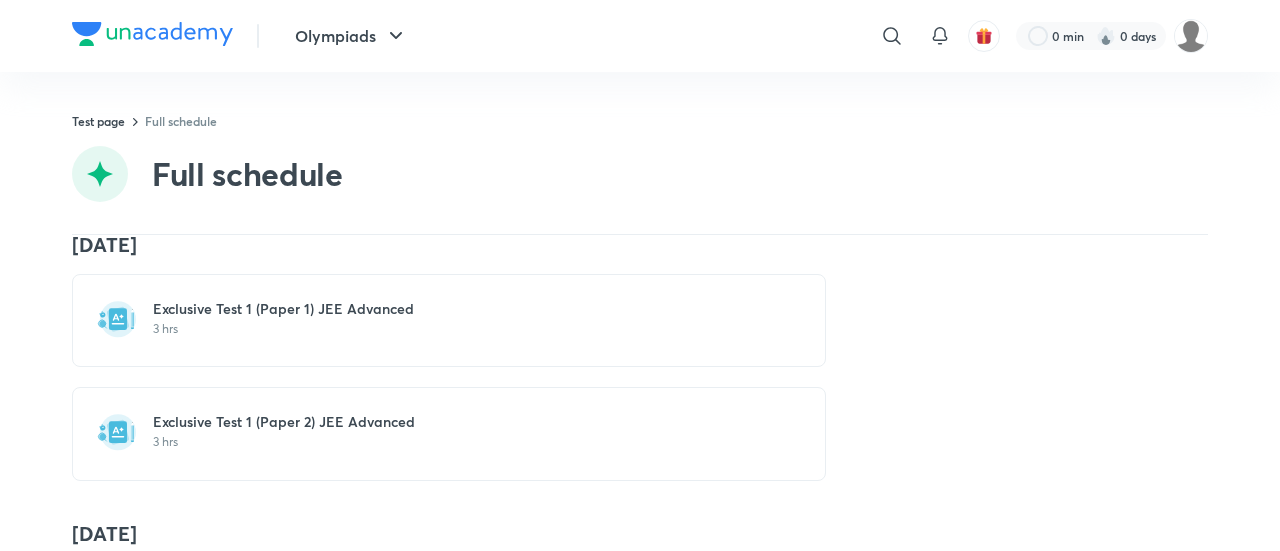 click on "Exclusive Test 1 (Paper 1) JEE Advanced" at bounding box center [461, 309] 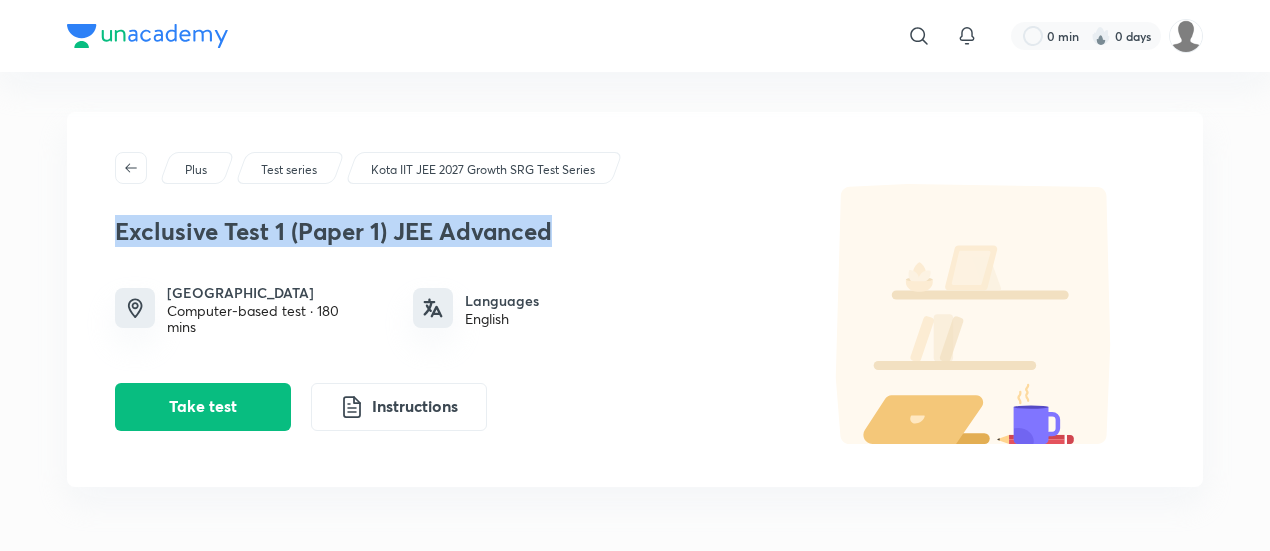 drag, startPoint x: 577, startPoint y: 229, endPoint x: 106, endPoint y: 217, distance: 471.15283 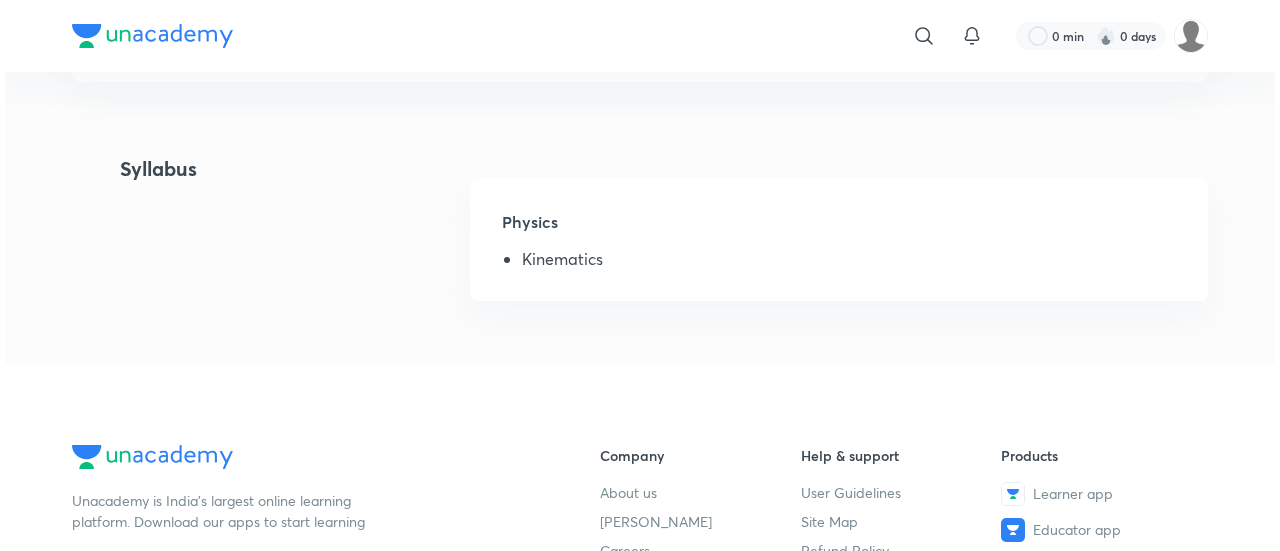 scroll, scrollTop: 0, scrollLeft: 0, axis: both 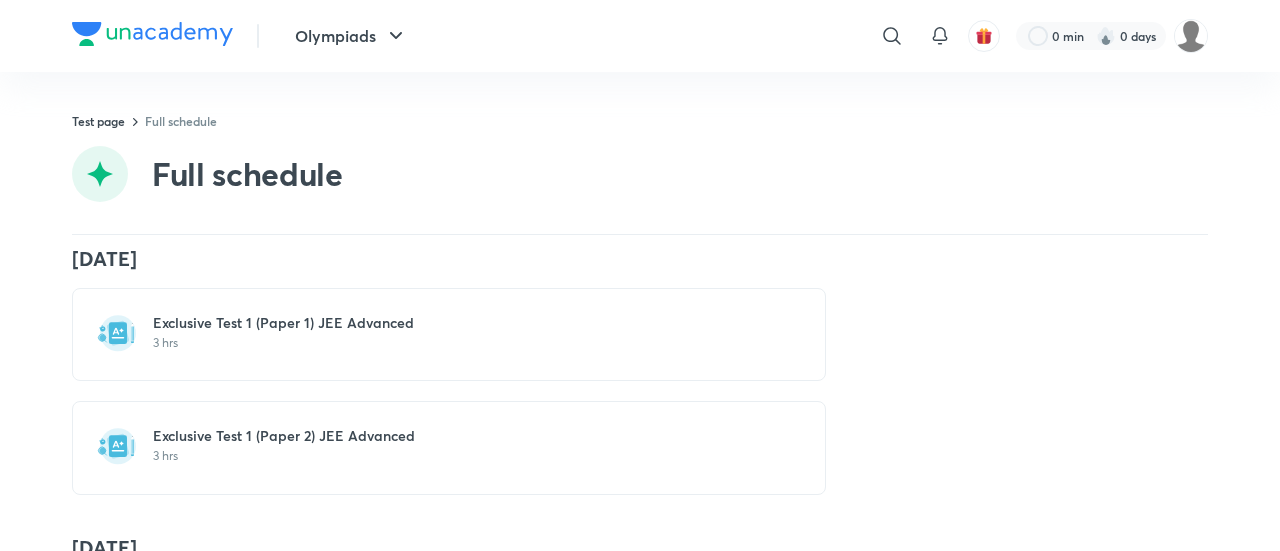 click on "Exclusive Test 1 (Paper 2) JEE Advanced" at bounding box center (461, 436) 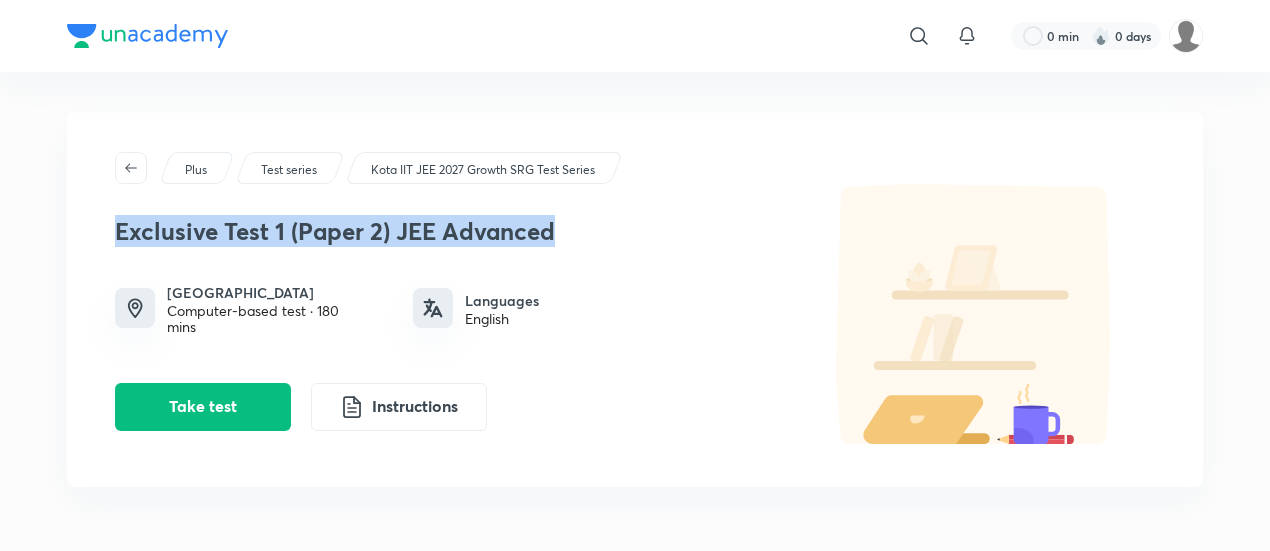 drag, startPoint x: 566, startPoint y: 239, endPoint x: 113, endPoint y: 221, distance: 453.35748 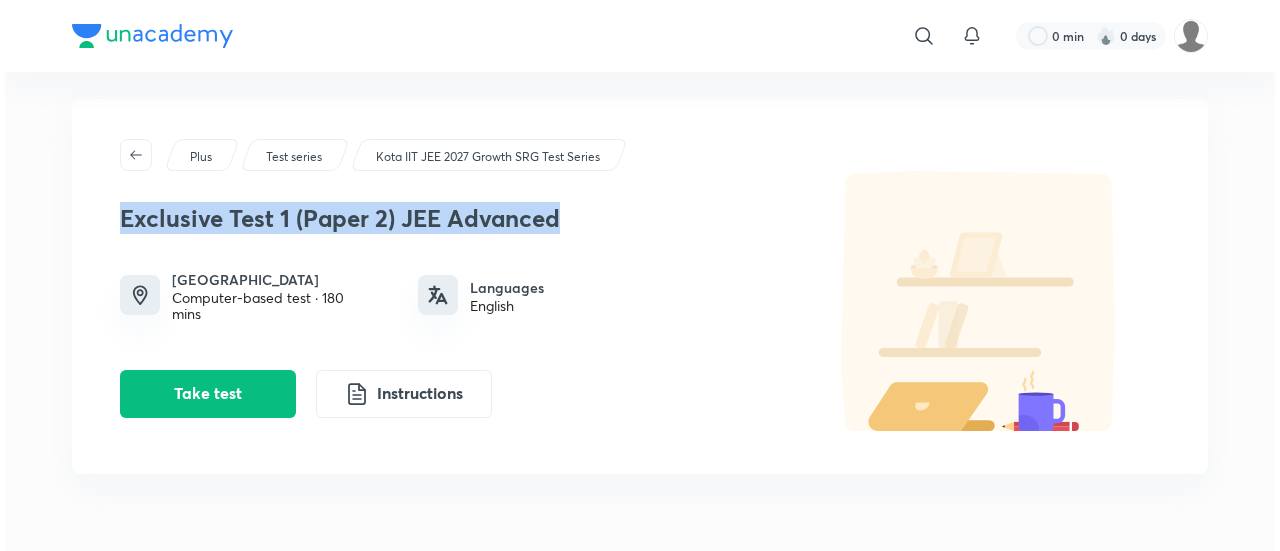 scroll, scrollTop: 0, scrollLeft: 0, axis: both 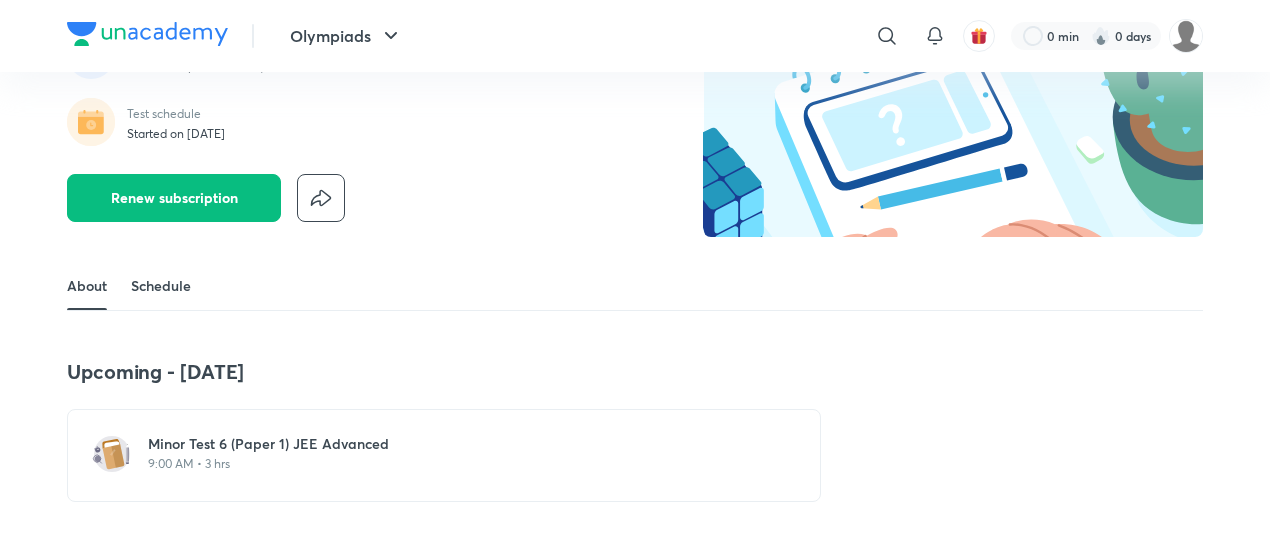 click on "Schedule" at bounding box center (161, 286) 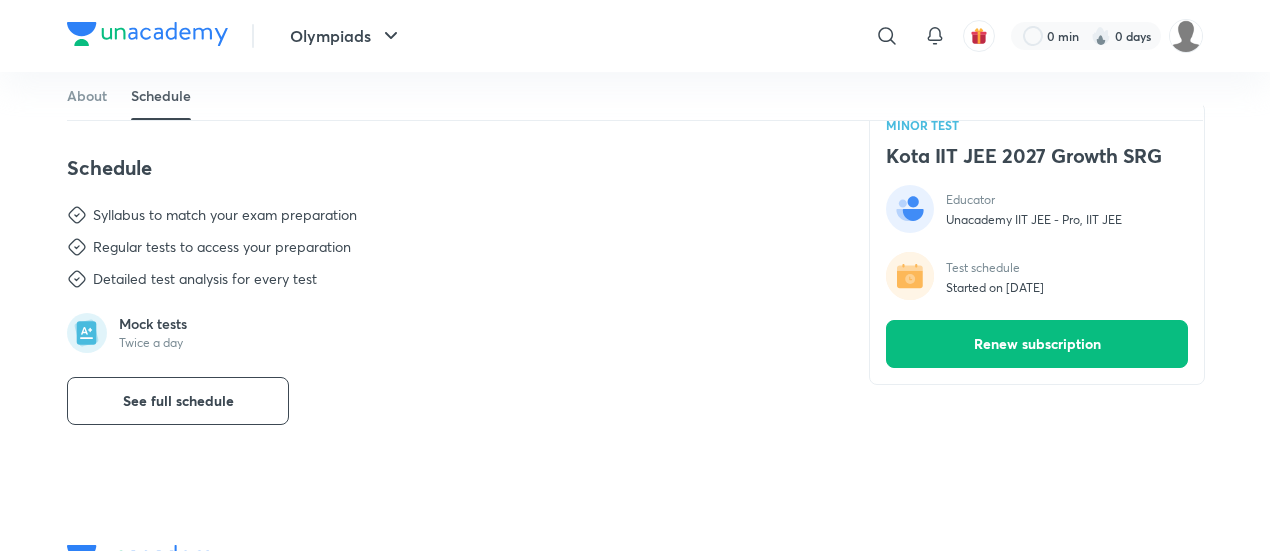 scroll, scrollTop: 857, scrollLeft: 0, axis: vertical 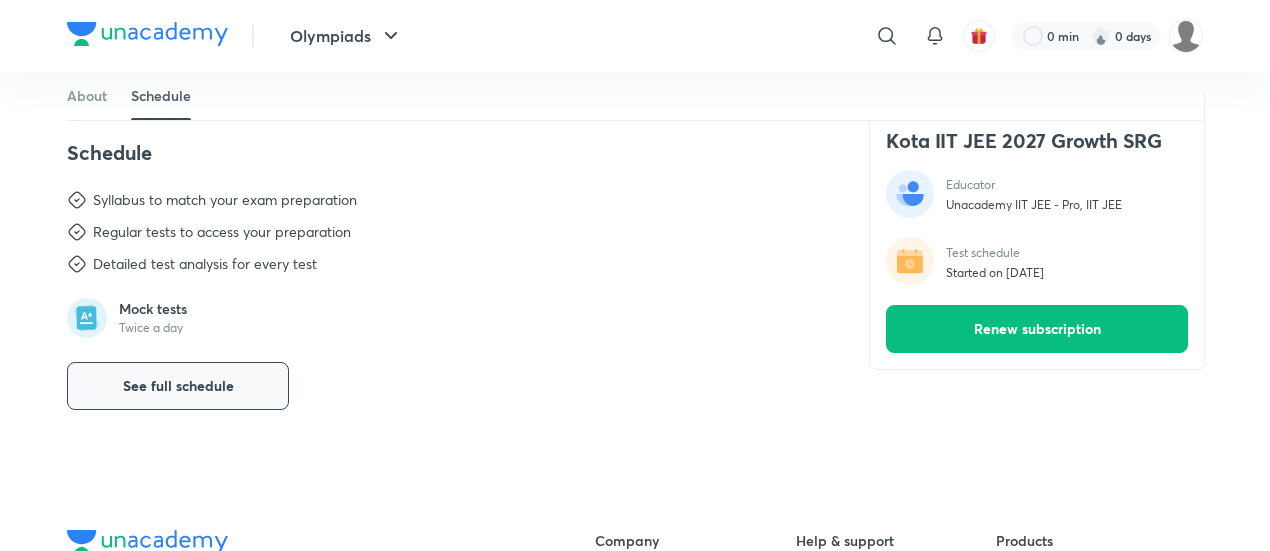 click on "See full schedule" at bounding box center (178, 386) 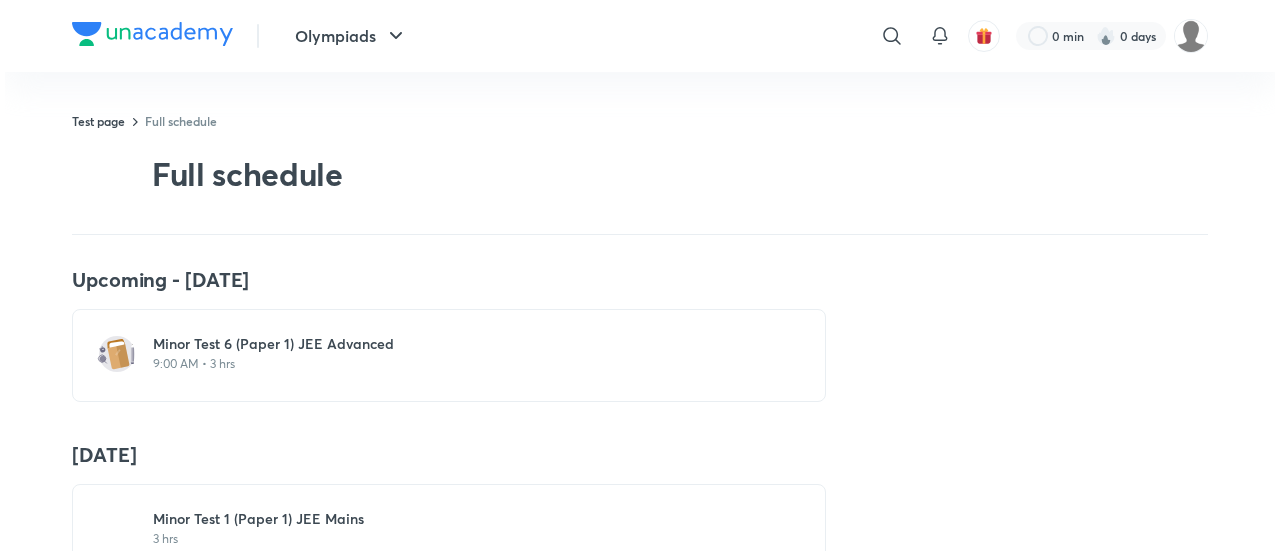 scroll, scrollTop: 0, scrollLeft: 0, axis: both 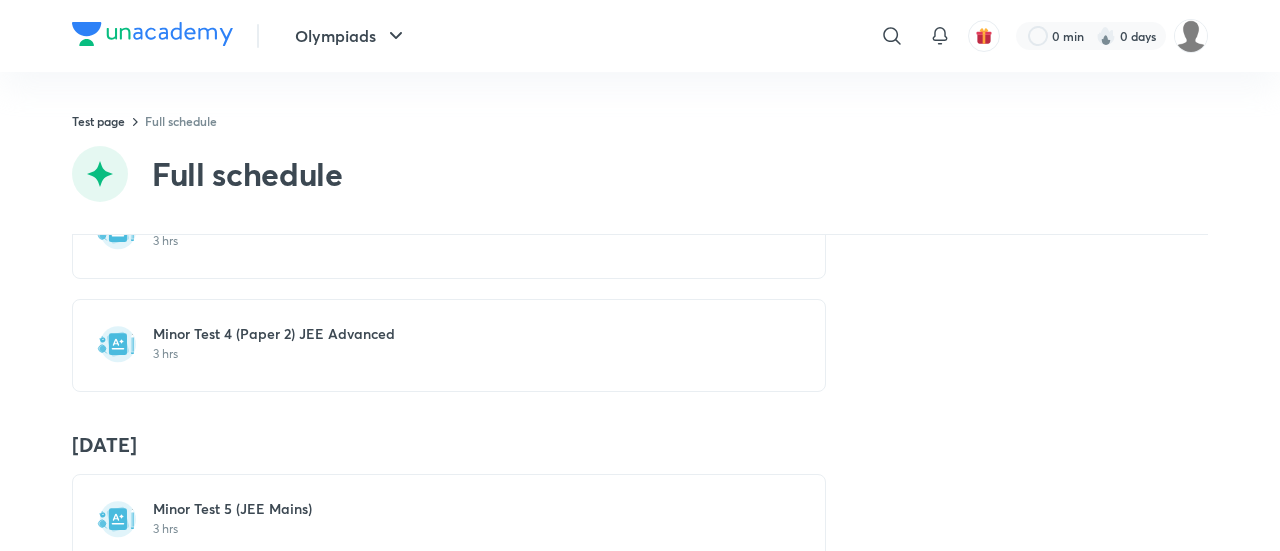 click on "Minor Test 4 (Paper 2) JEE Advanced" at bounding box center [461, 334] 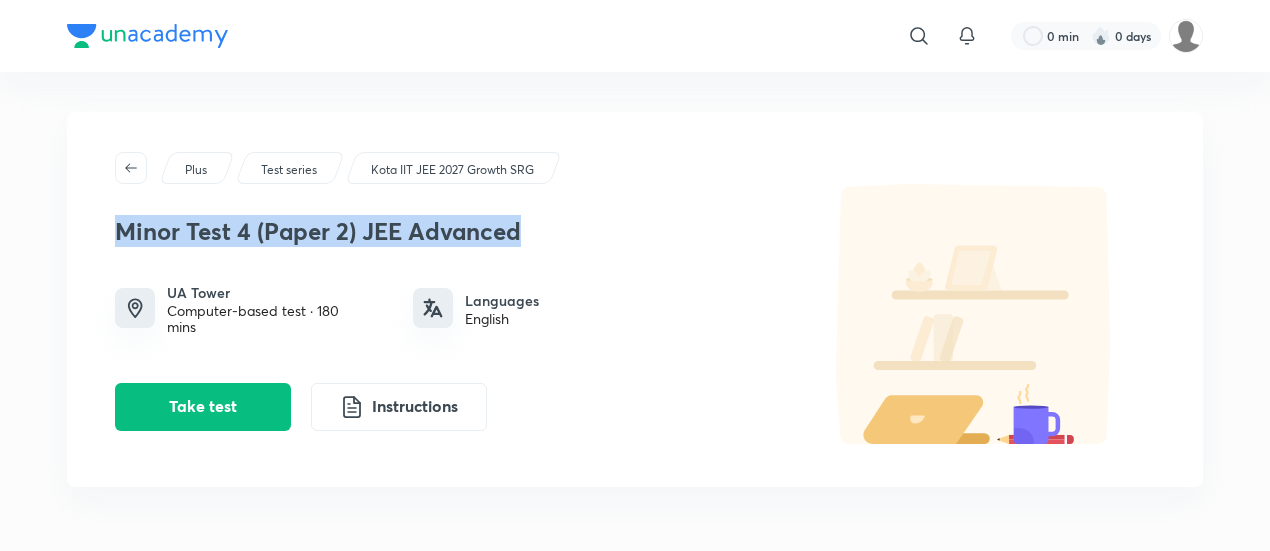 drag, startPoint x: 530, startPoint y: 233, endPoint x: 108, endPoint y: 231, distance: 422.00473 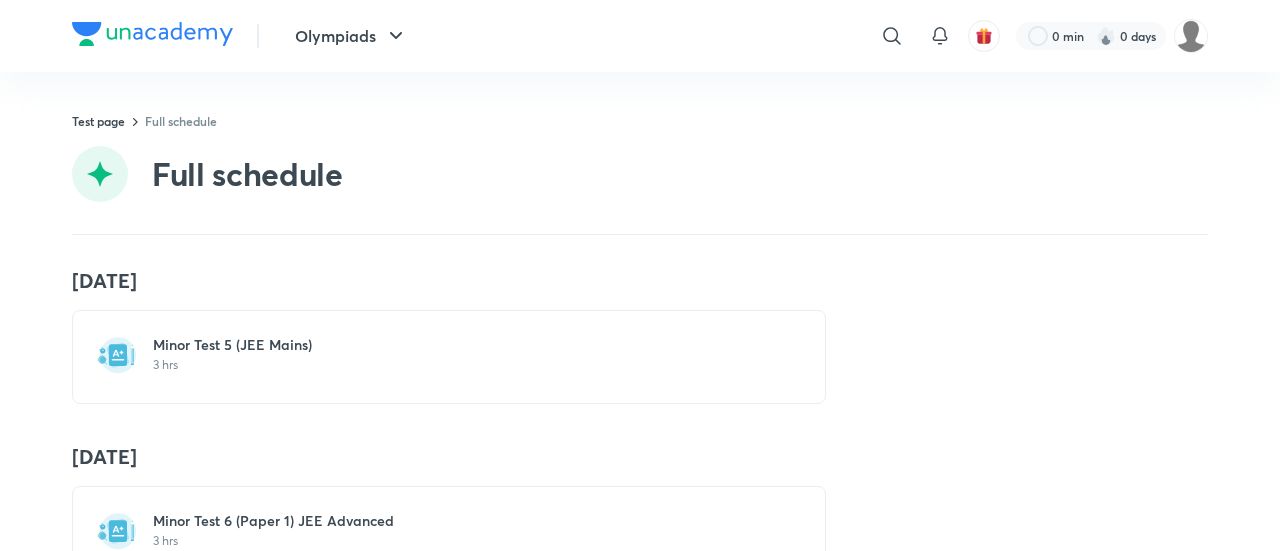 scroll, scrollTop: 1679, scrollLeft: 0, axis: vertical 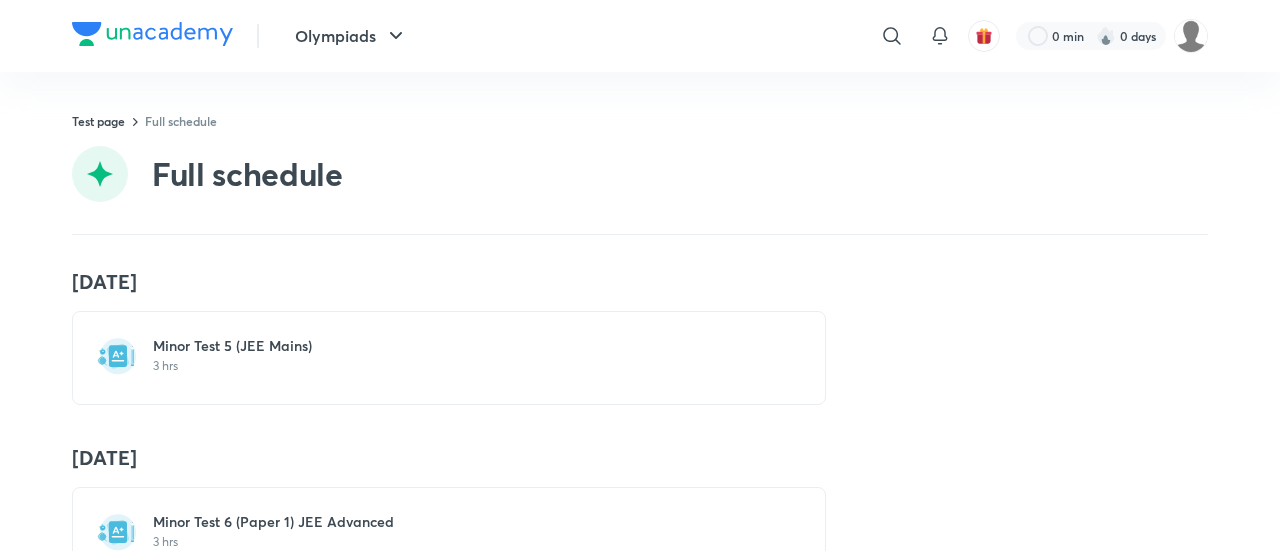 click on "3 hrs" at bounding box center (461, 366) 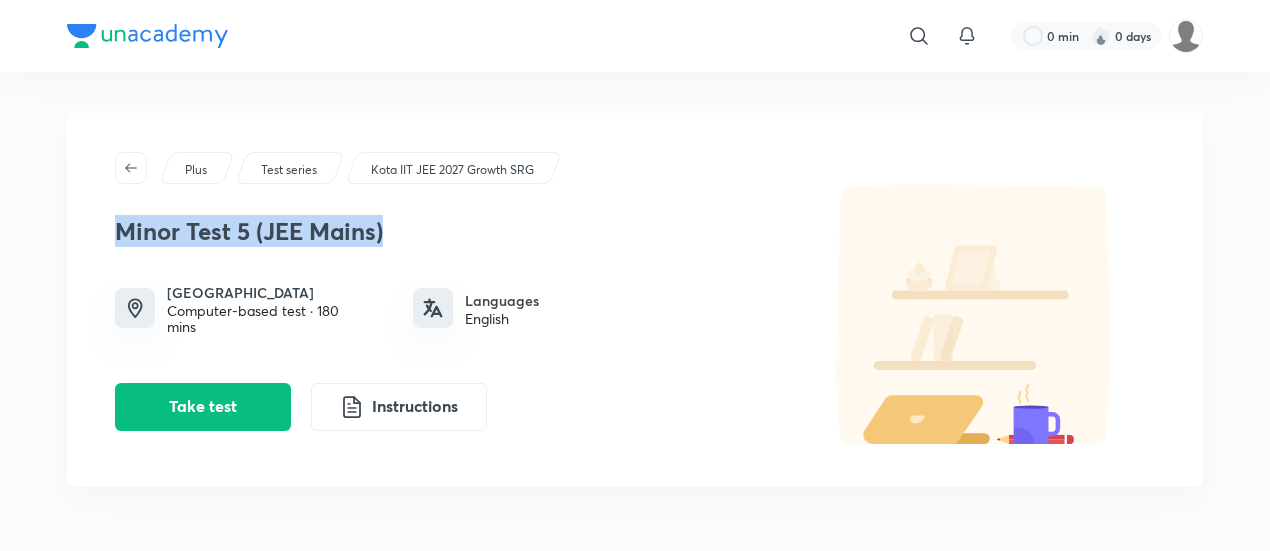 drag, startPoint x: 396, startPoint y: 222, endPoint x: 104, endPoint y: 210, distance: 292.24646 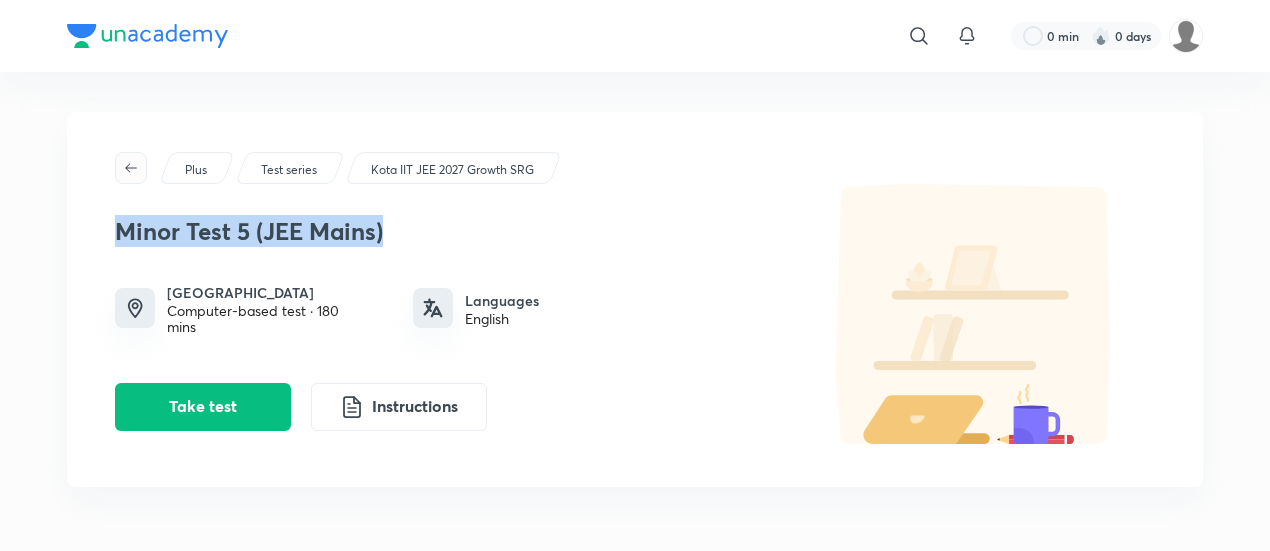 click 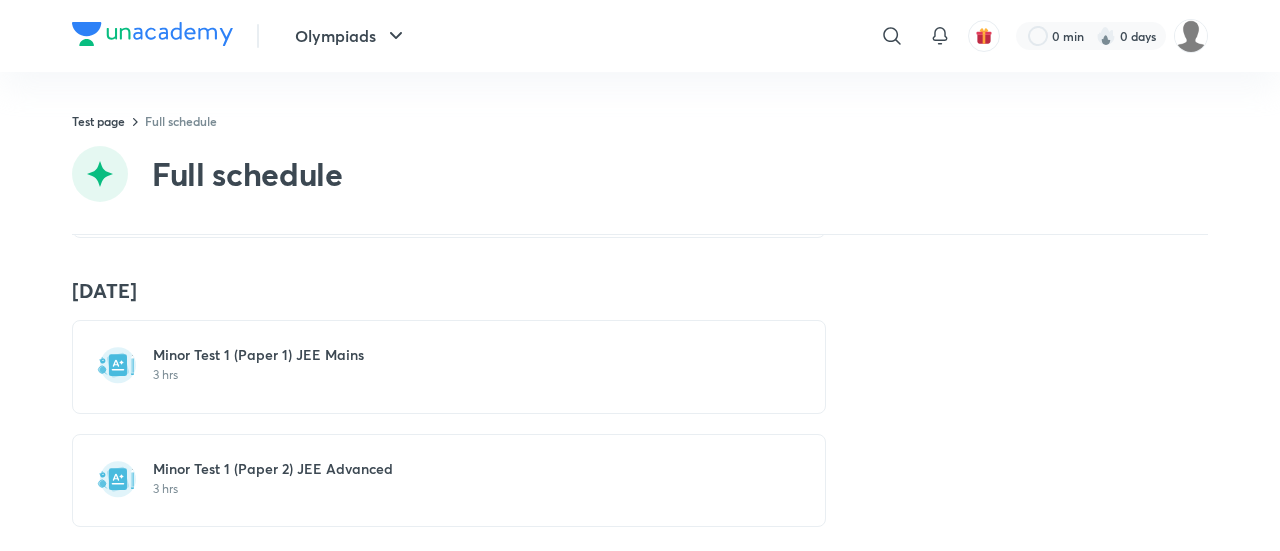 scroll, scrollTop: 169, scrollLeft: 0, axis: vertical 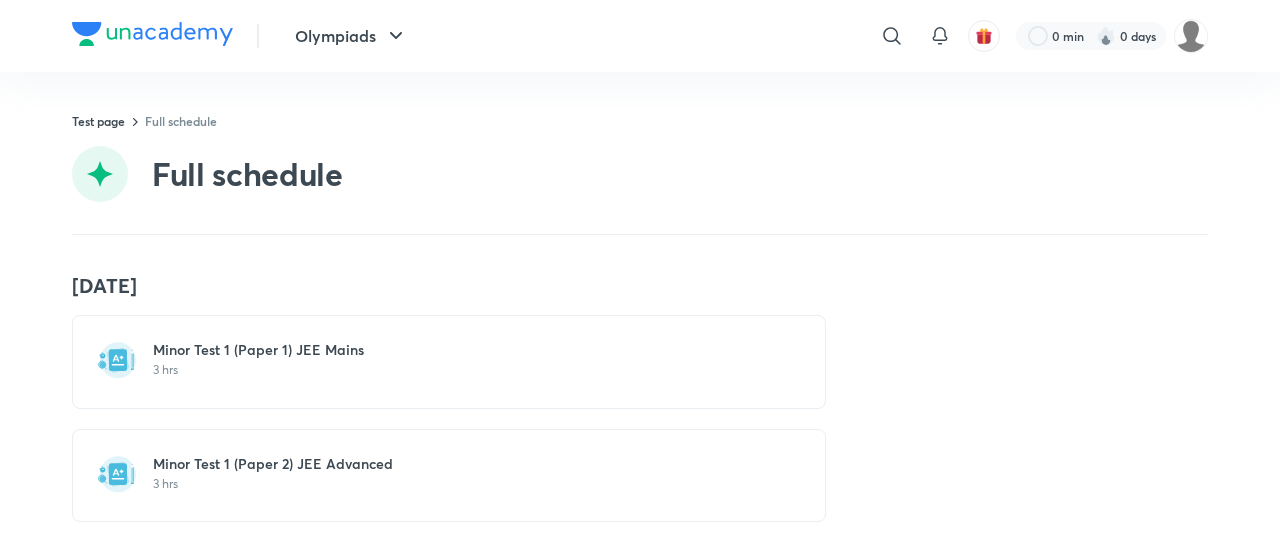 click on "Minor Test 1 (Paper 1) JEE Mains 3 hrs" at bounding box center [461, 359] 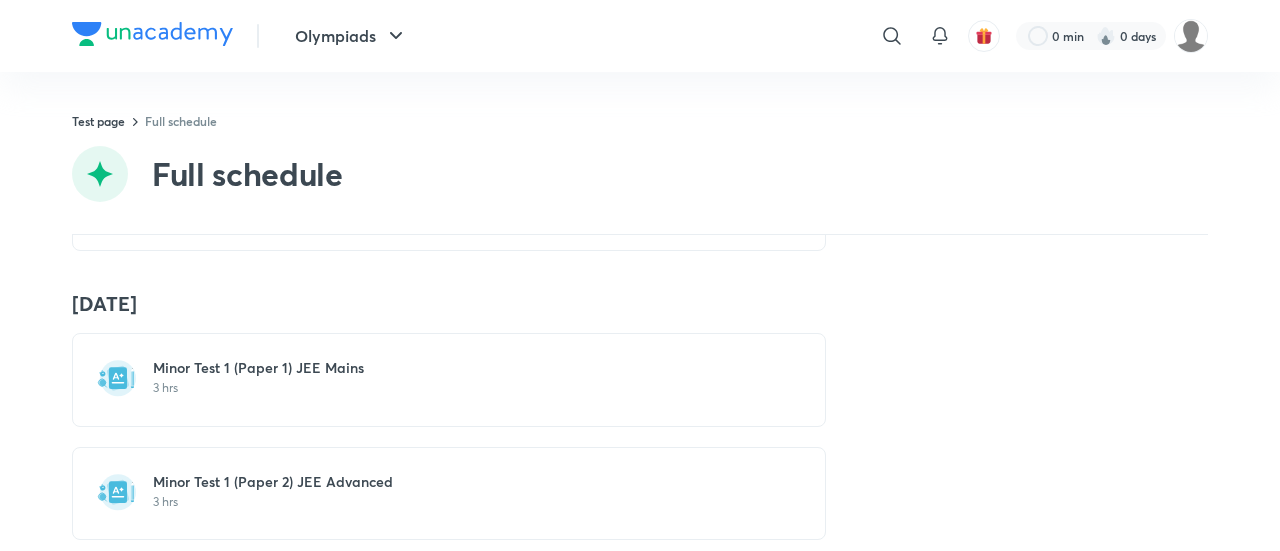 scroll, scrollTop: 255, scrollLeft: 0, axis: vertical 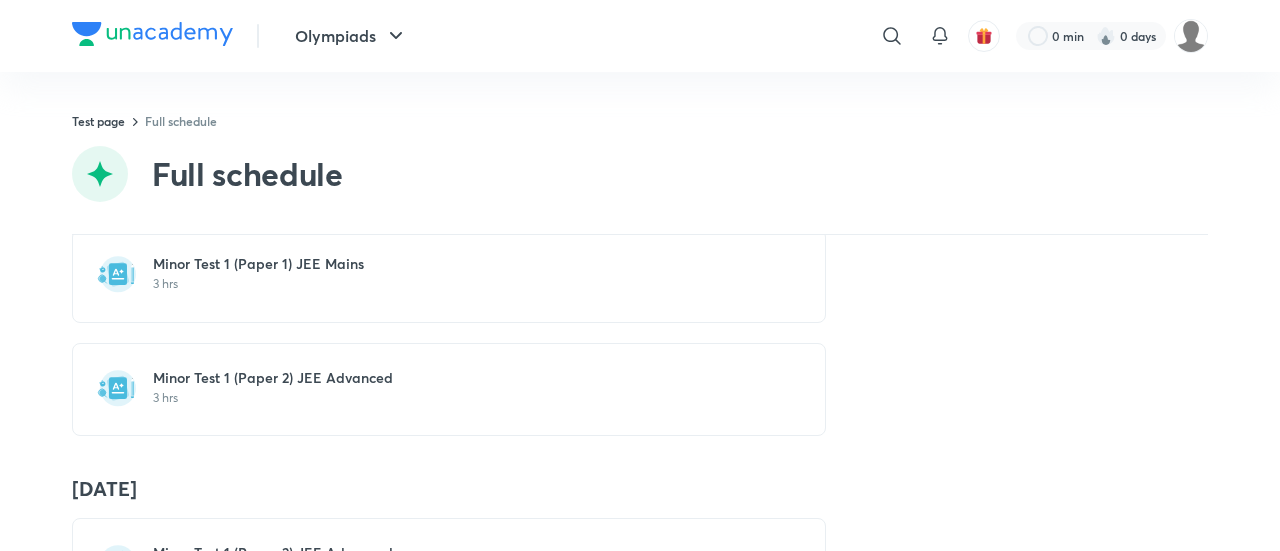 click on "Minor Test 1 (Paper 2) JEE Advanced" at bounding box center [461, 378] 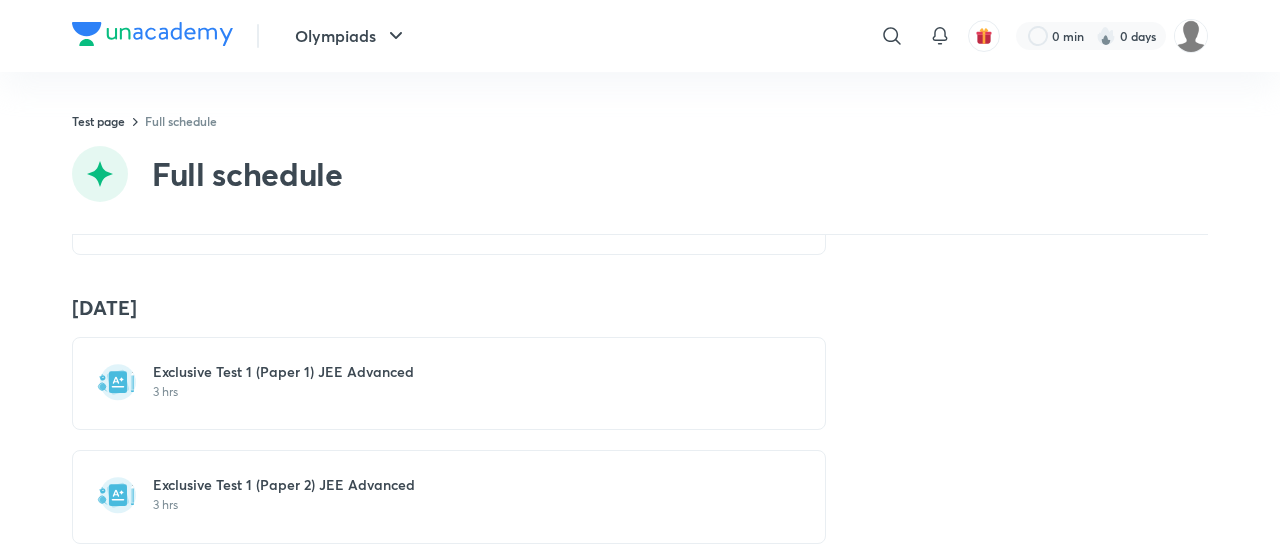 scroll, scrollTop: 831, scrollLeft: 0, axis: vertical 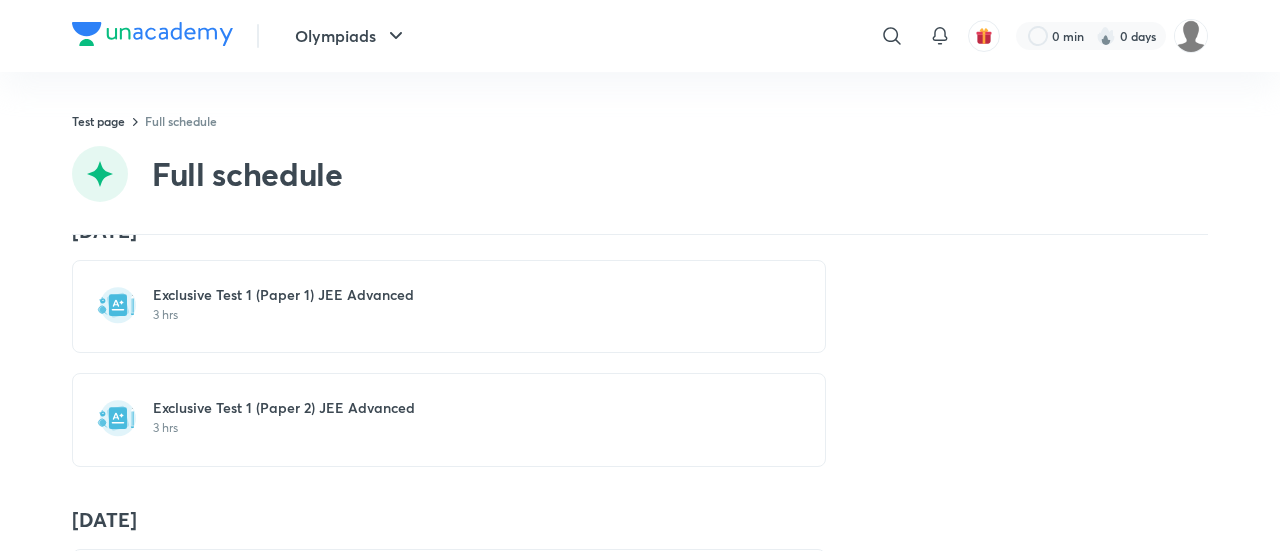 click on "Exclusive Test 1 (Paper 1) JEE Advanced" at bounding box center [461, 295] 